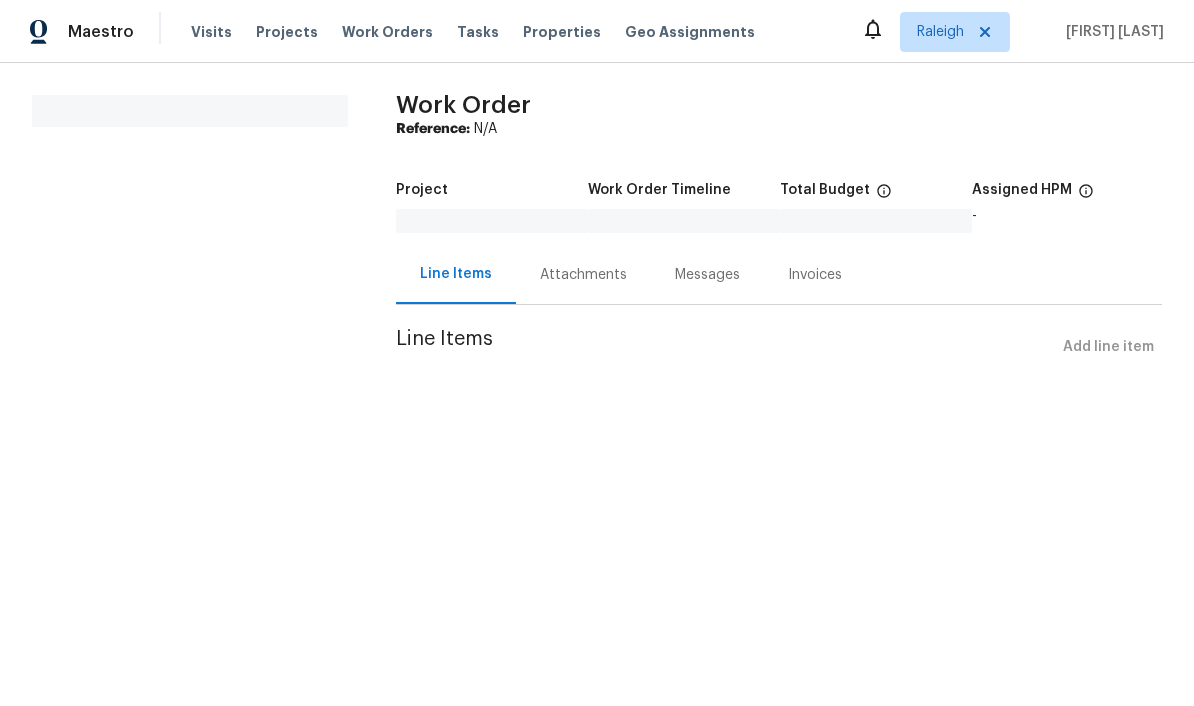 scroll, scrollTop: 0, scrollLeft: 0, axis: both 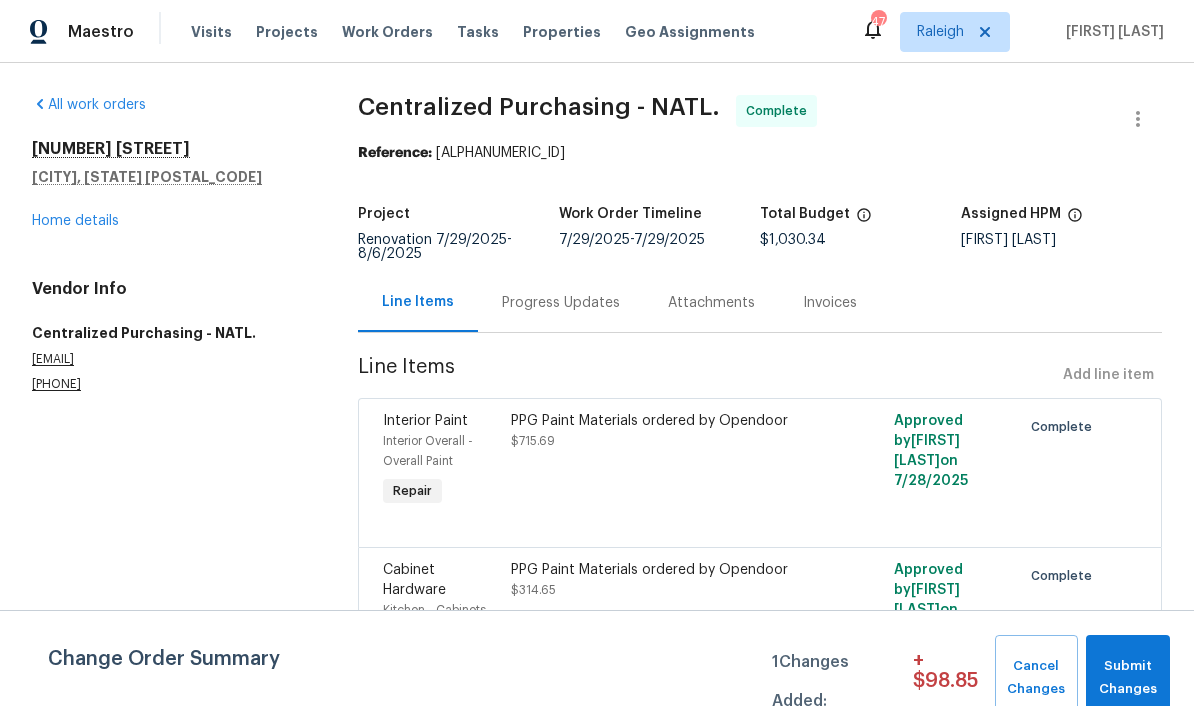 click on "Properties" at bounding box center [562, 32] 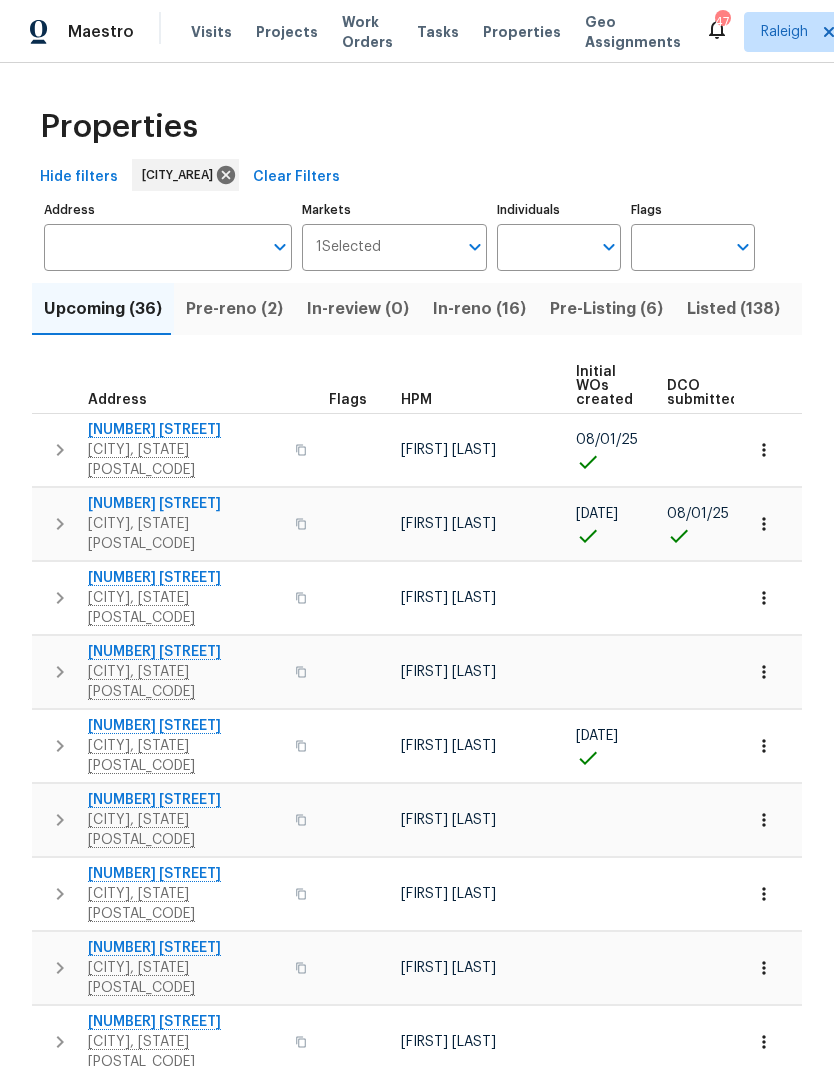 click on "Address" at bounding box center (153, 247) 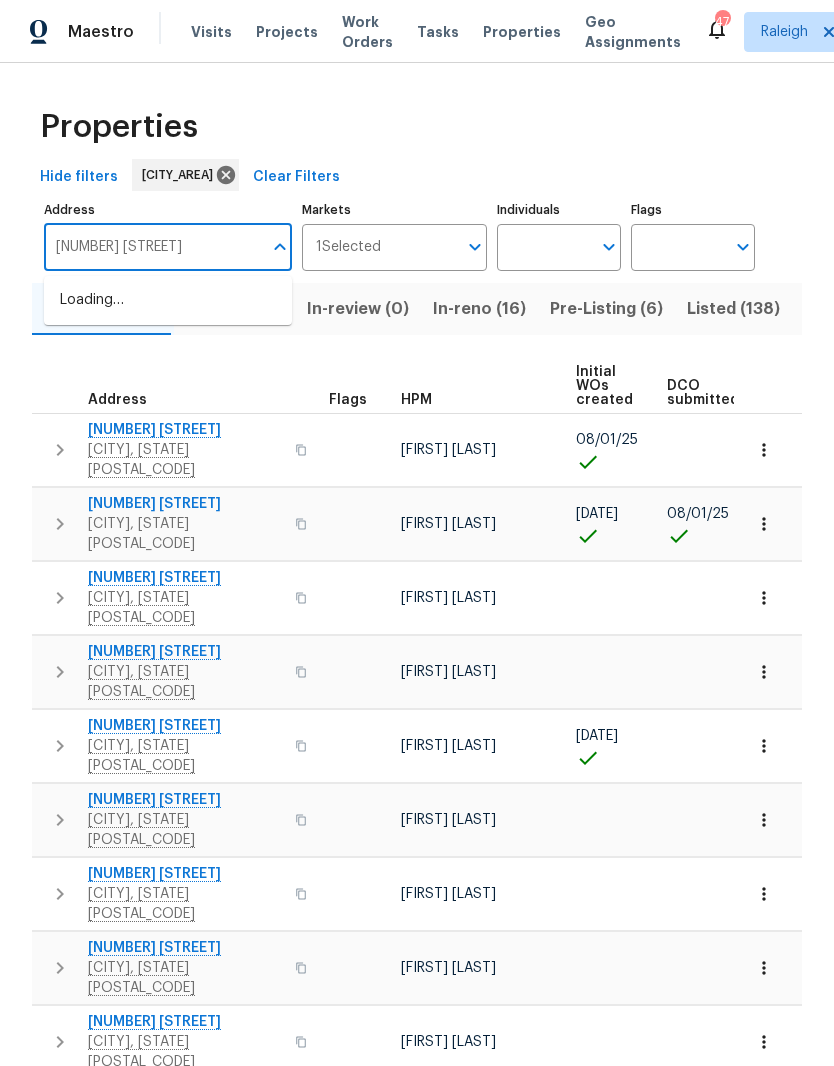 type on "4025 scofield" 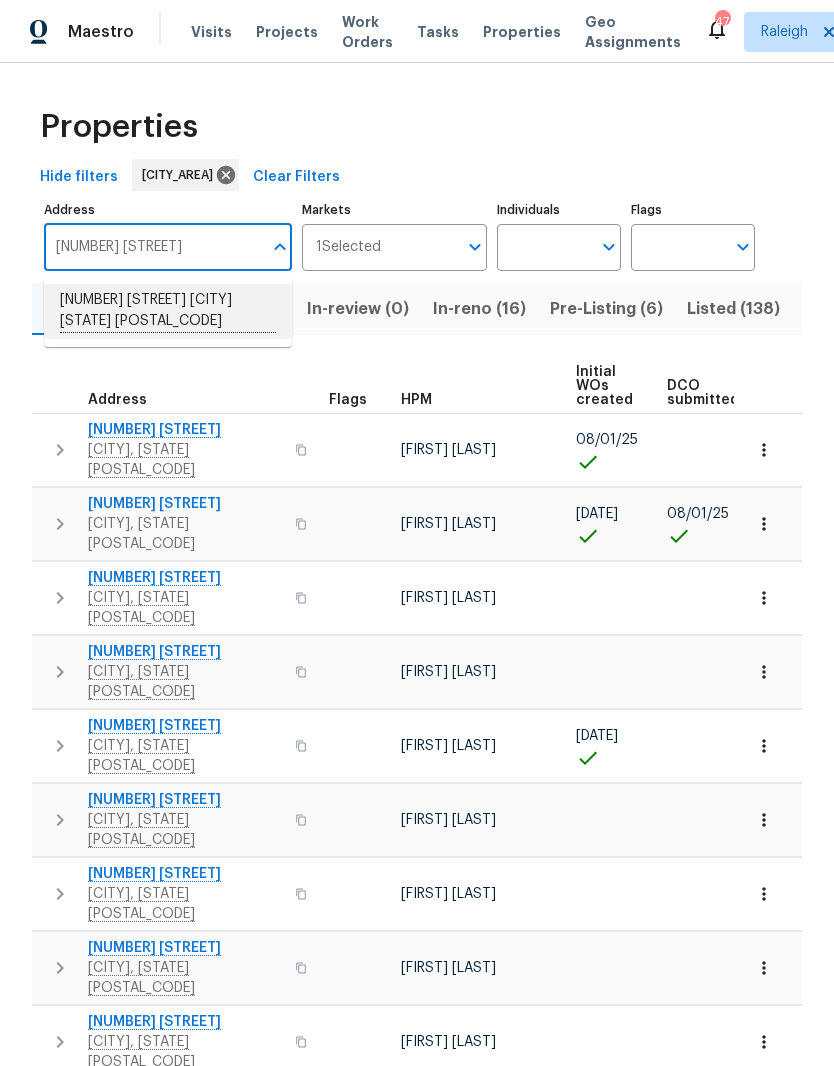 click on "4025 Scofield Dr Raleigh NC 27610" at bounding box center [168, 311] 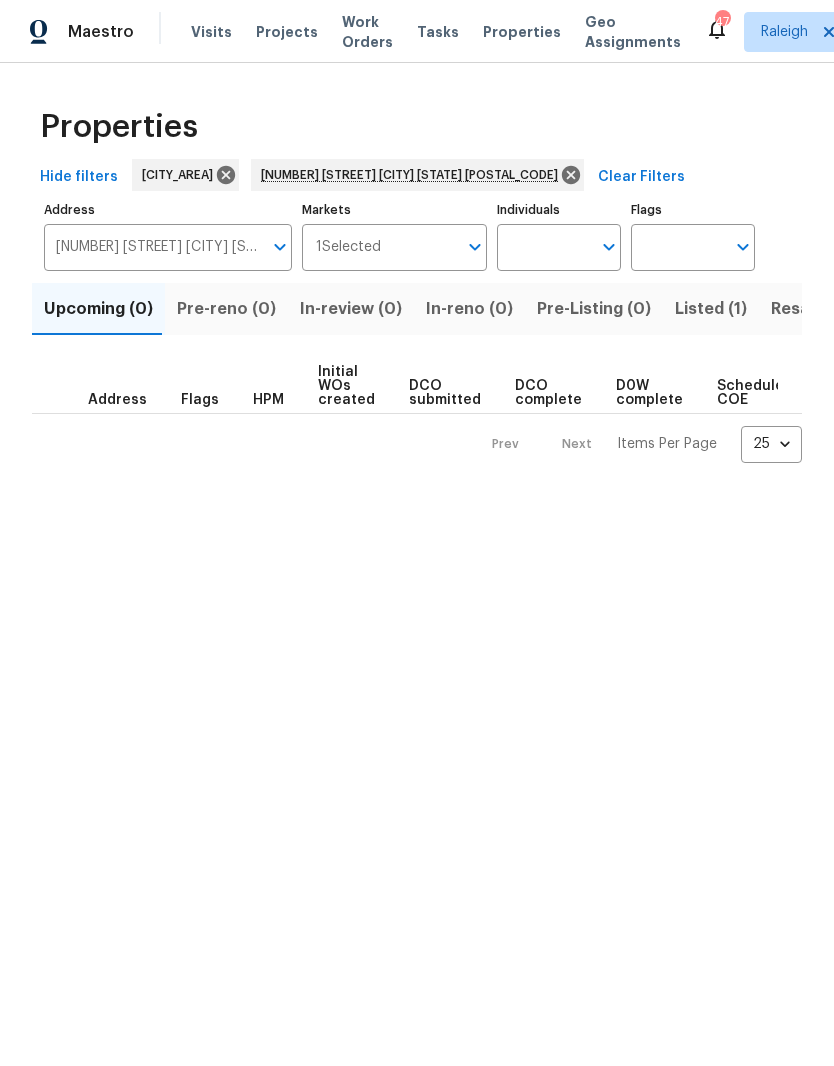 click on "Listed (1)" at bounding box center [711, 309] 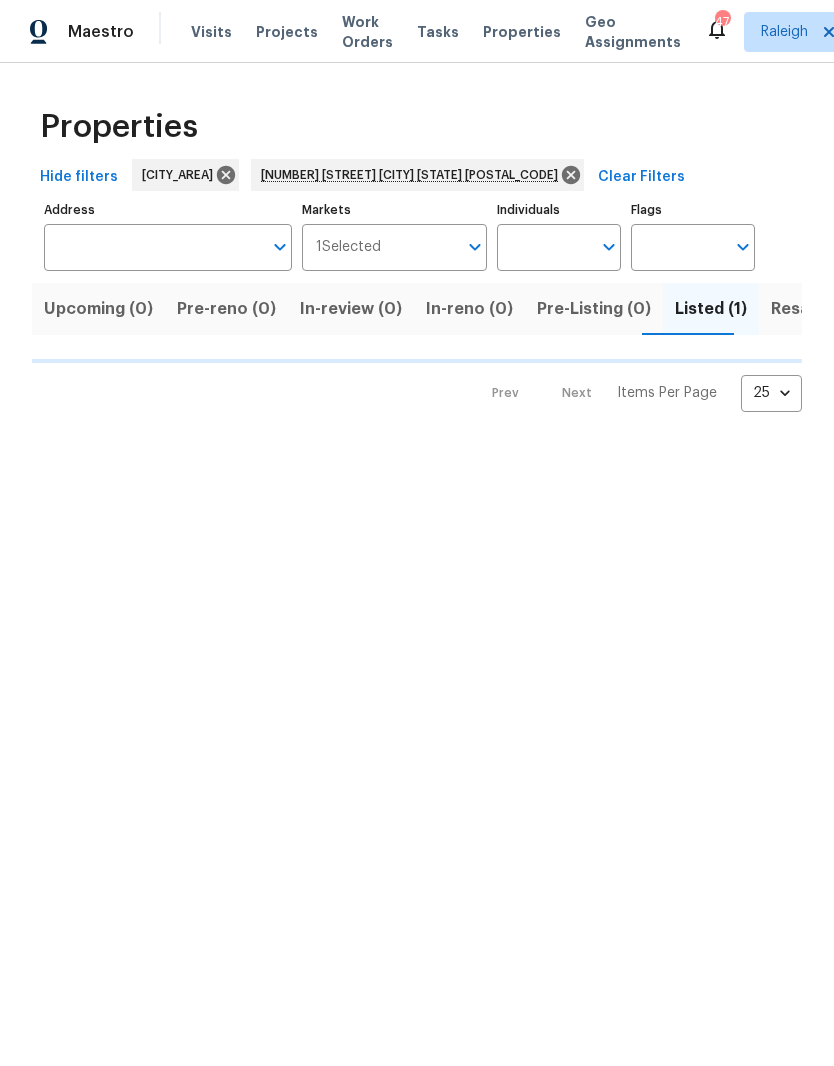 type on "4025 Scofield Dr Raleigh NC 27610" 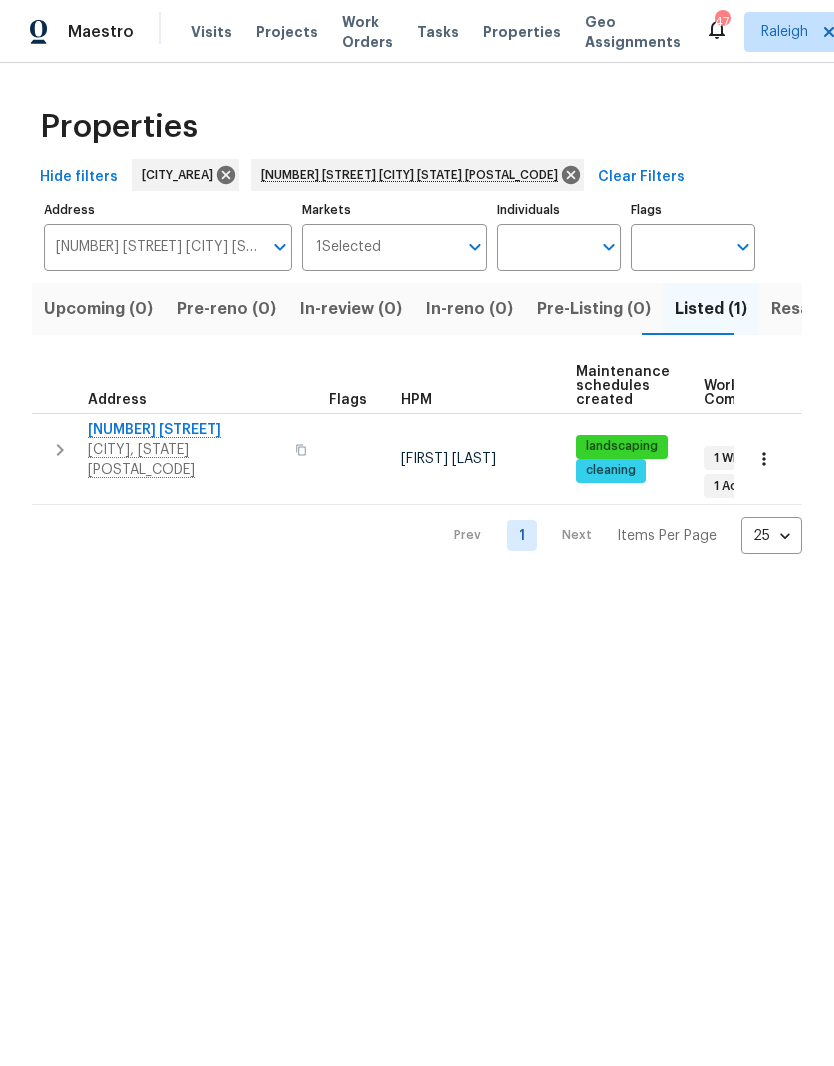 click on "4025 Scofield Dr" at bounding box center [185, 430] 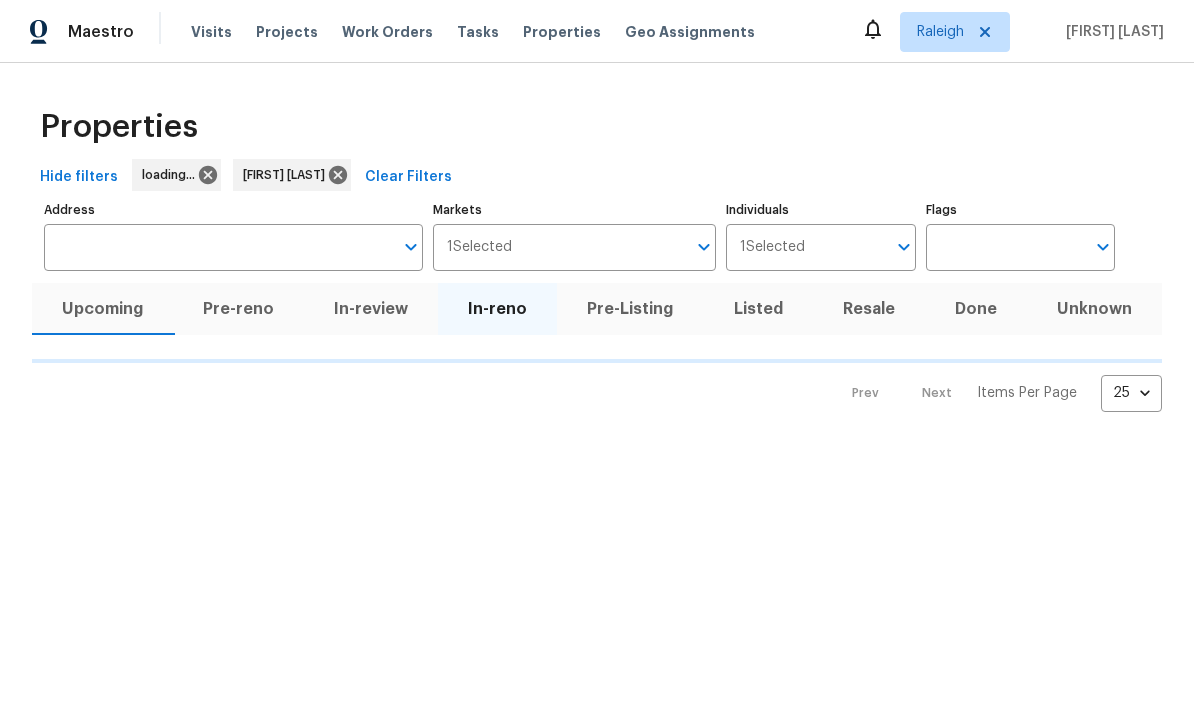 scroll, scrollTop: 0, scrollLeft: 0, axis: both 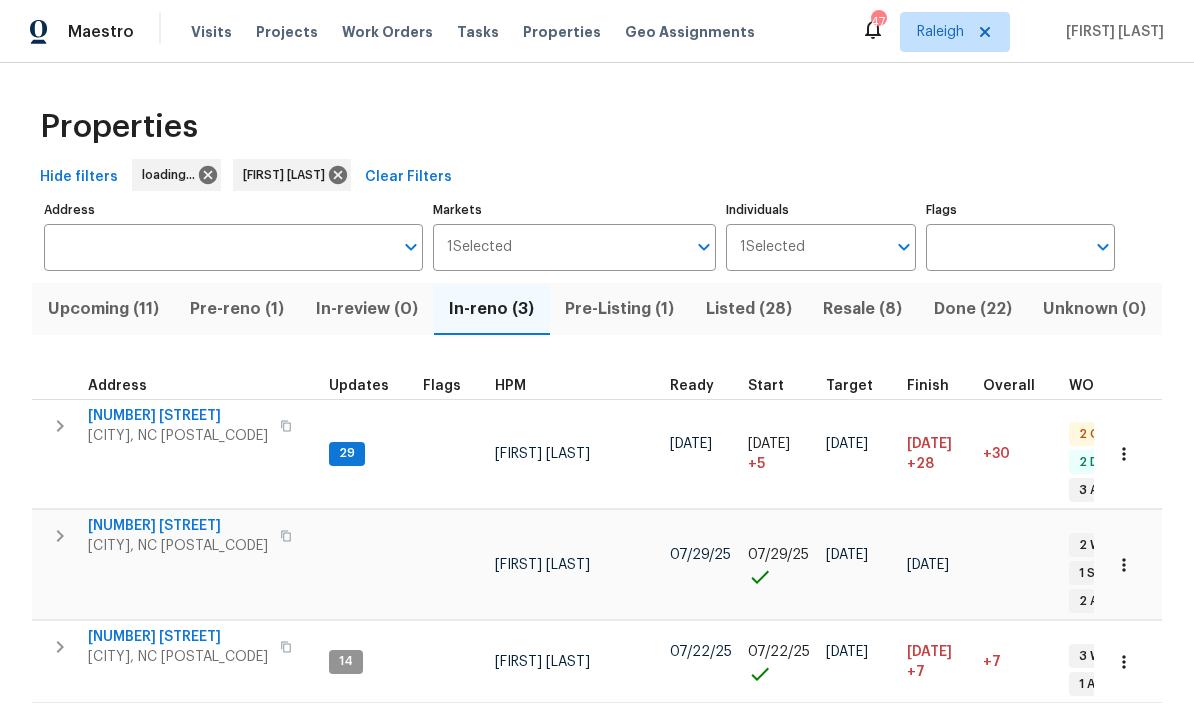 click on "Listed (28)" at bounding box center [748, 309] 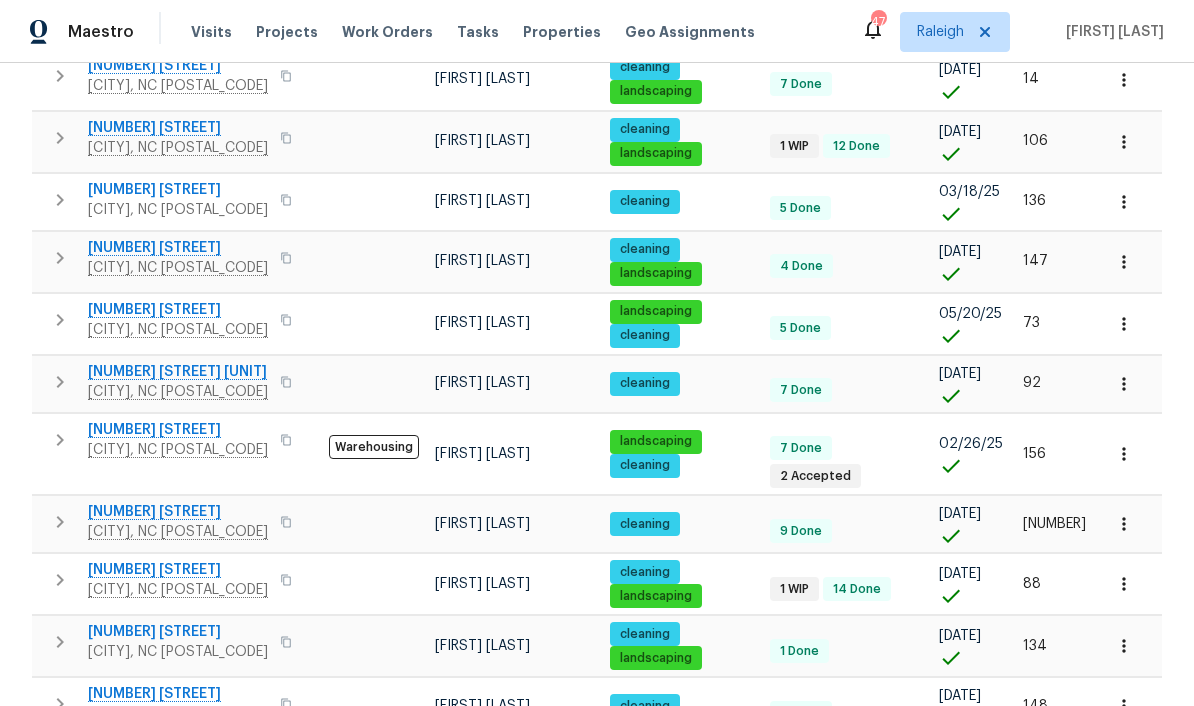 scroll, scrollTop: 1211, scrollLeft: 0, axis: vertical 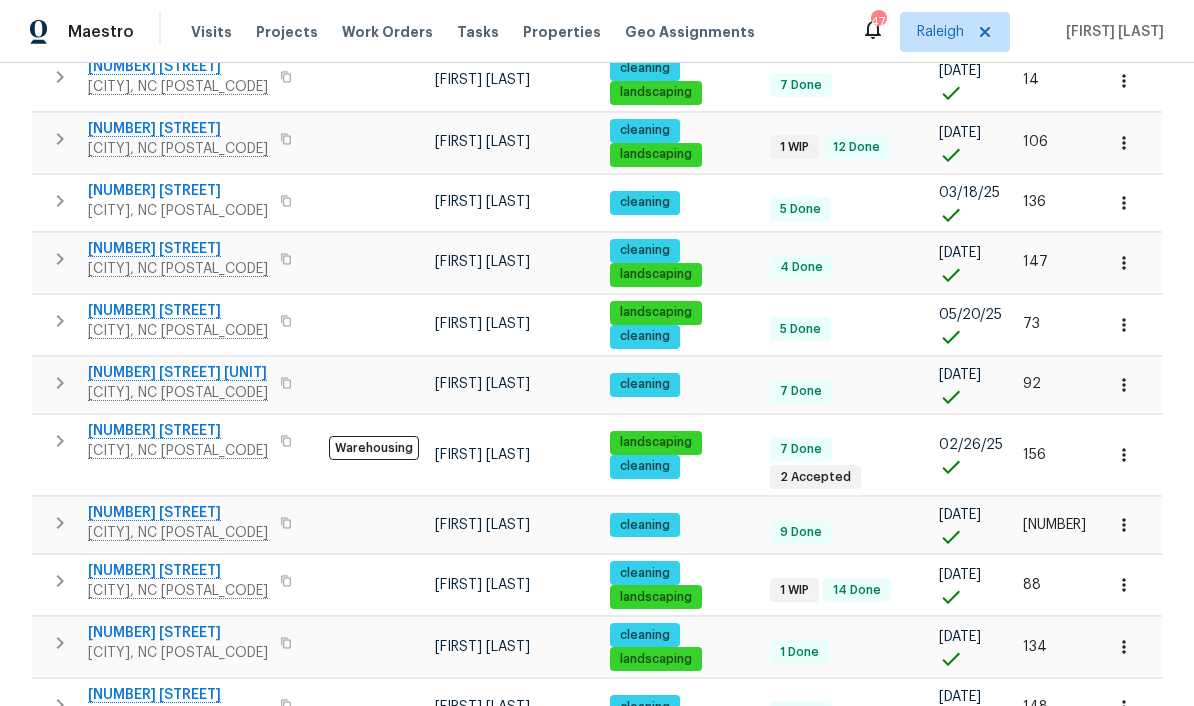 click on "Next" at bounding box center [937, 766] 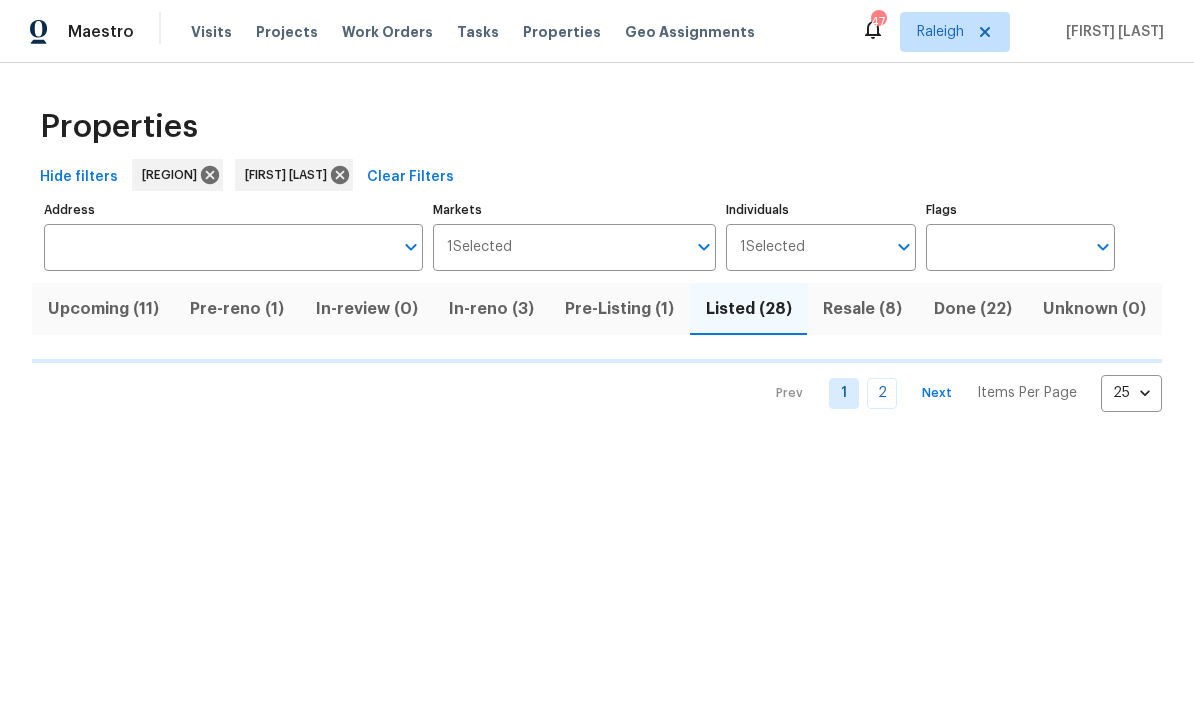 scroll, scrollTop: 0, scrollLeft: 0, axis: both 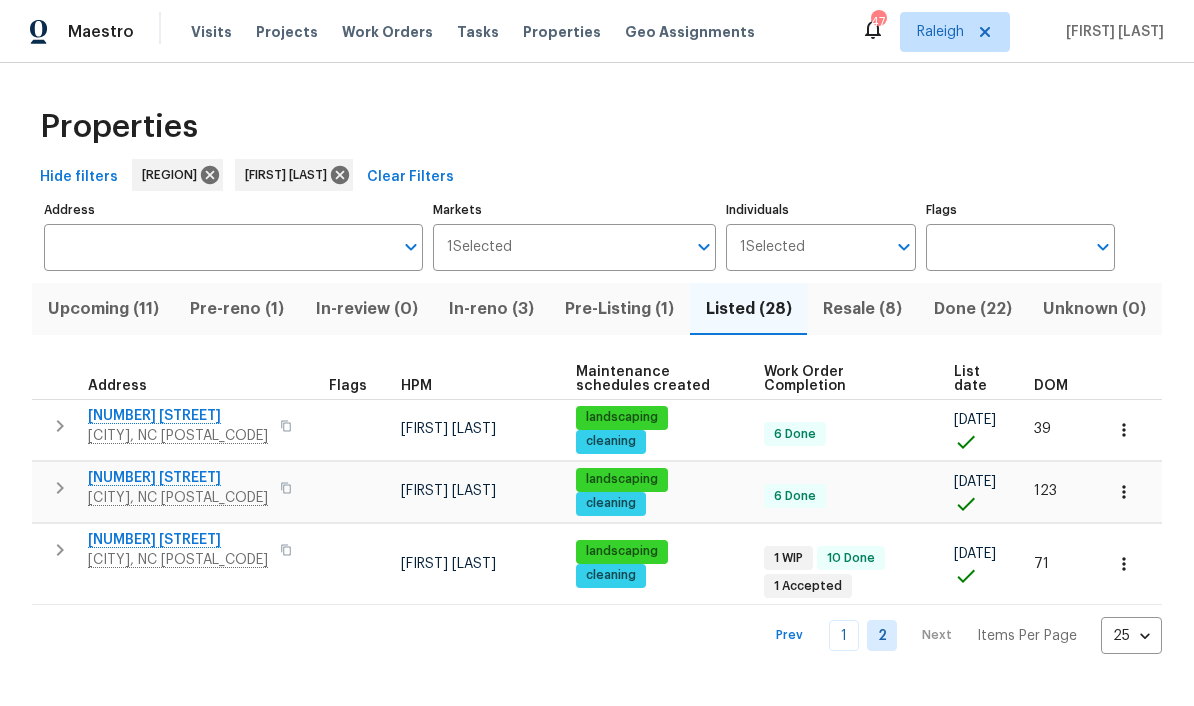 click on "Resale (8)" at bounding box center (863, 309) 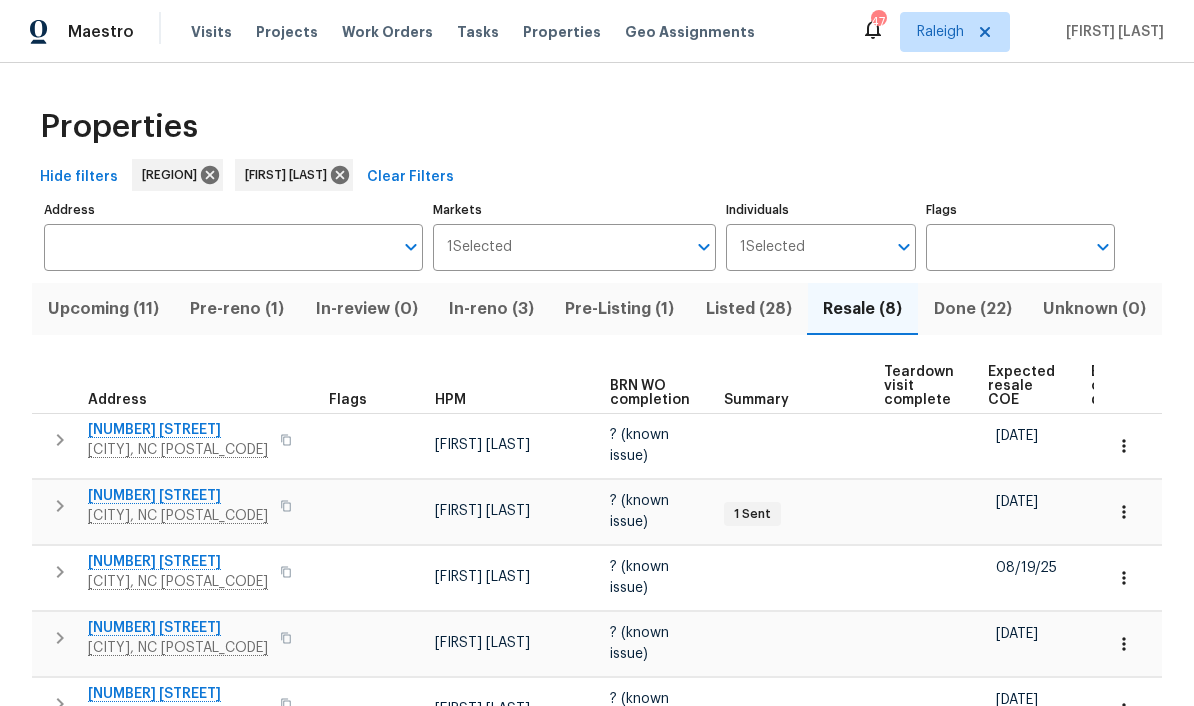 click on "Pre-Listing (1)" at bounding box center (620, 309) 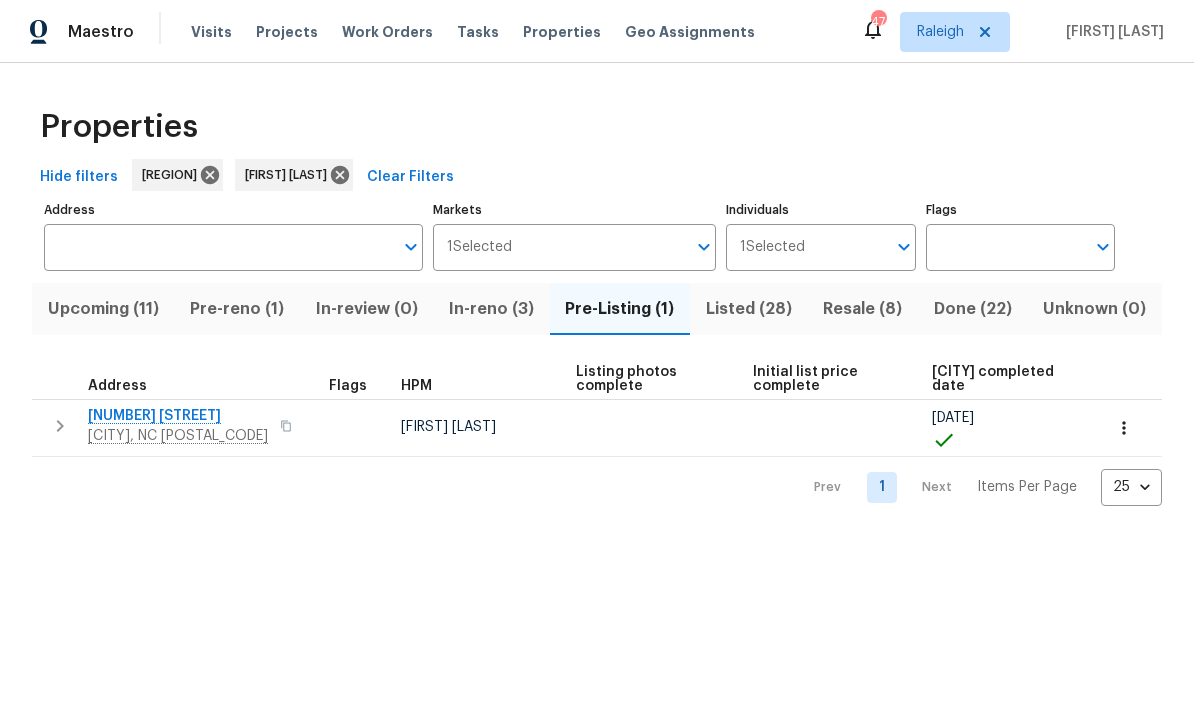 click on "Resale (8)" at bounding box center (863, 309) 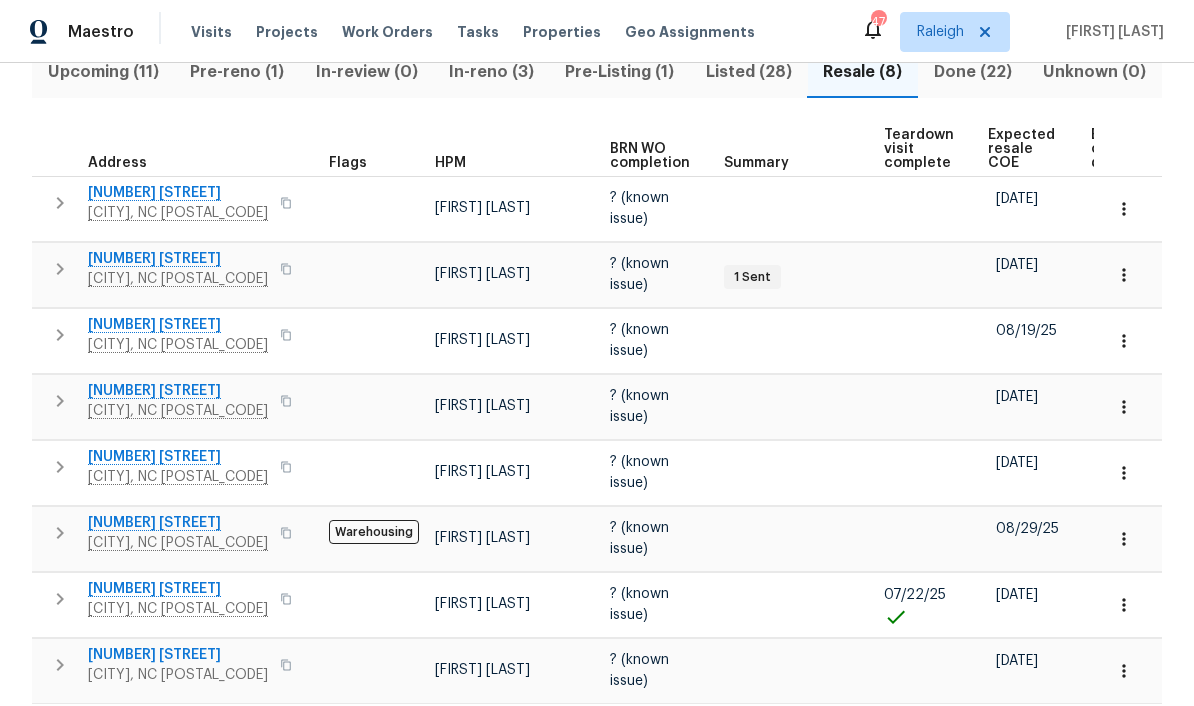 scroll, scrollTop: 235, scrollLeft: 0, axis: vertical 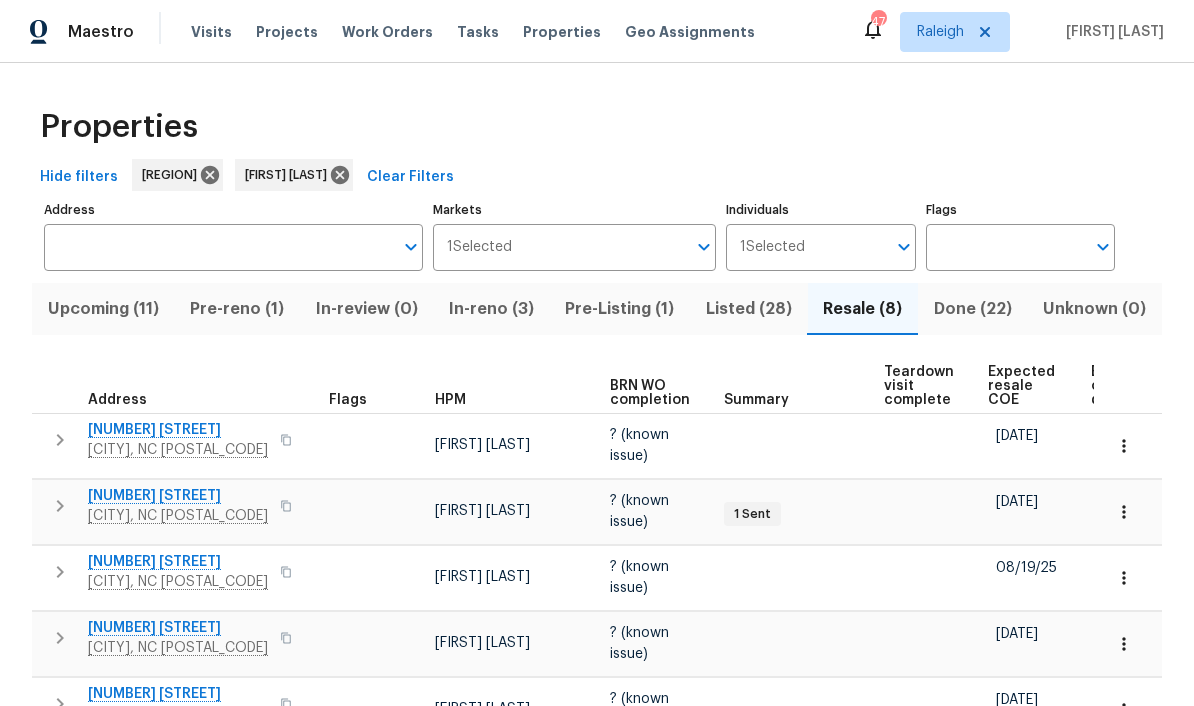 click on "Upcoming (11)" at bounding box center (103, 309) 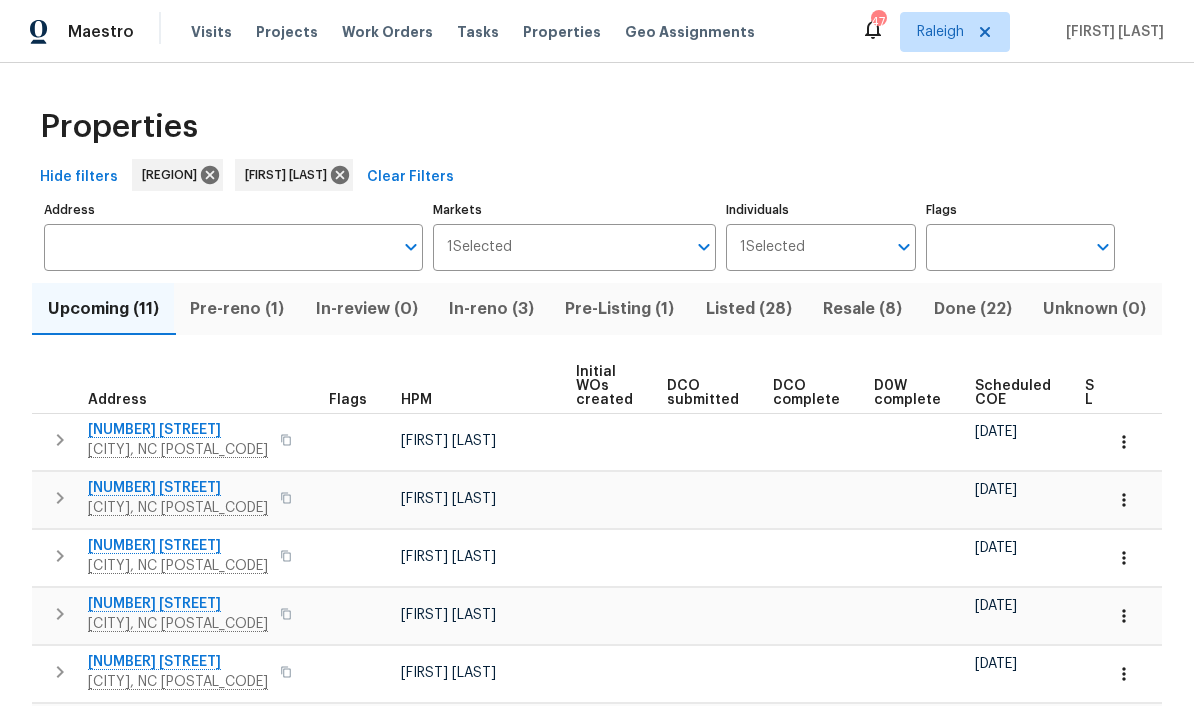 click on "Pre-reno (1)" at bounding box center [236, 309] 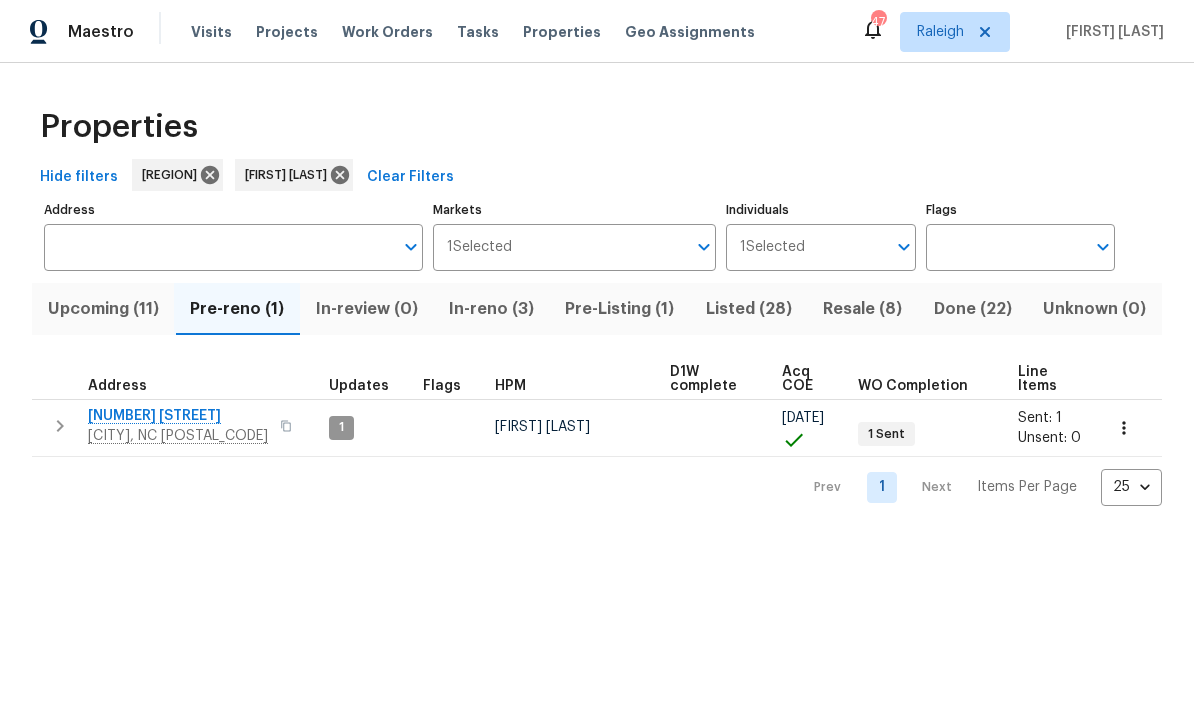click on "Upcoming (11)" at bounding box center (103, 309) 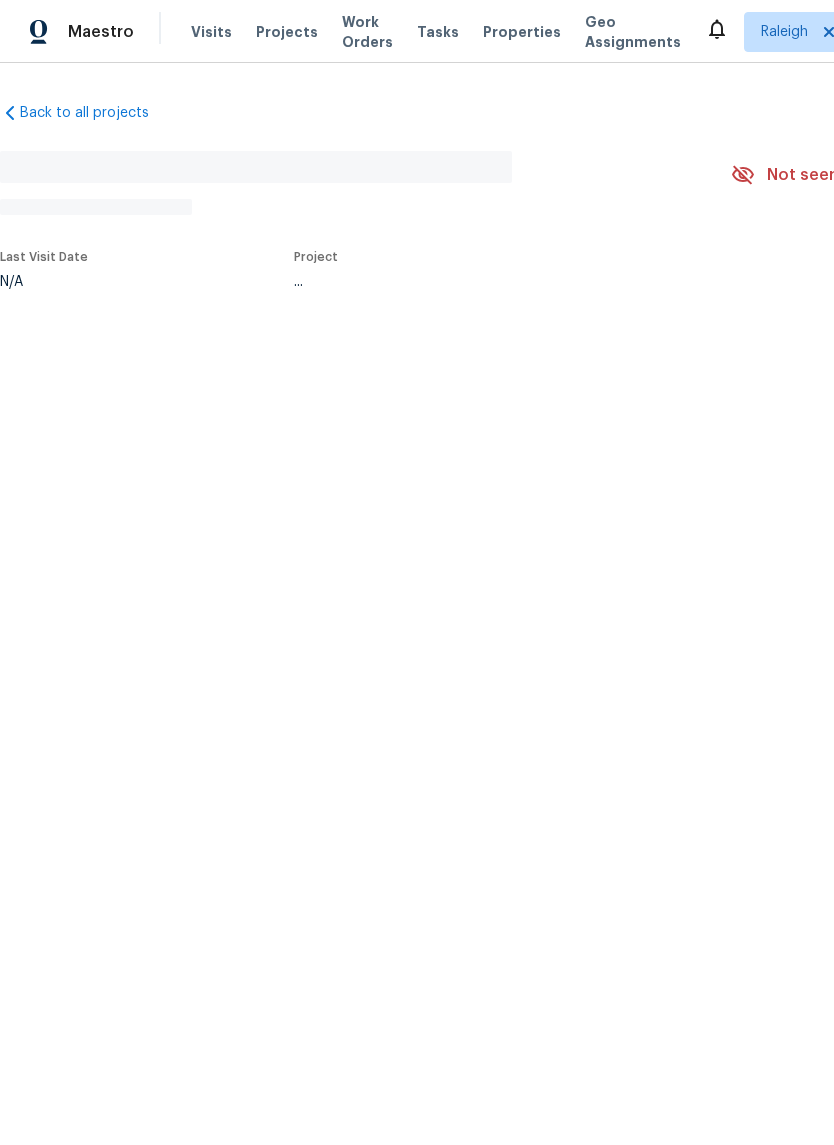 scroll, scrollTop: 0, scrollLeft: 0, axis: both 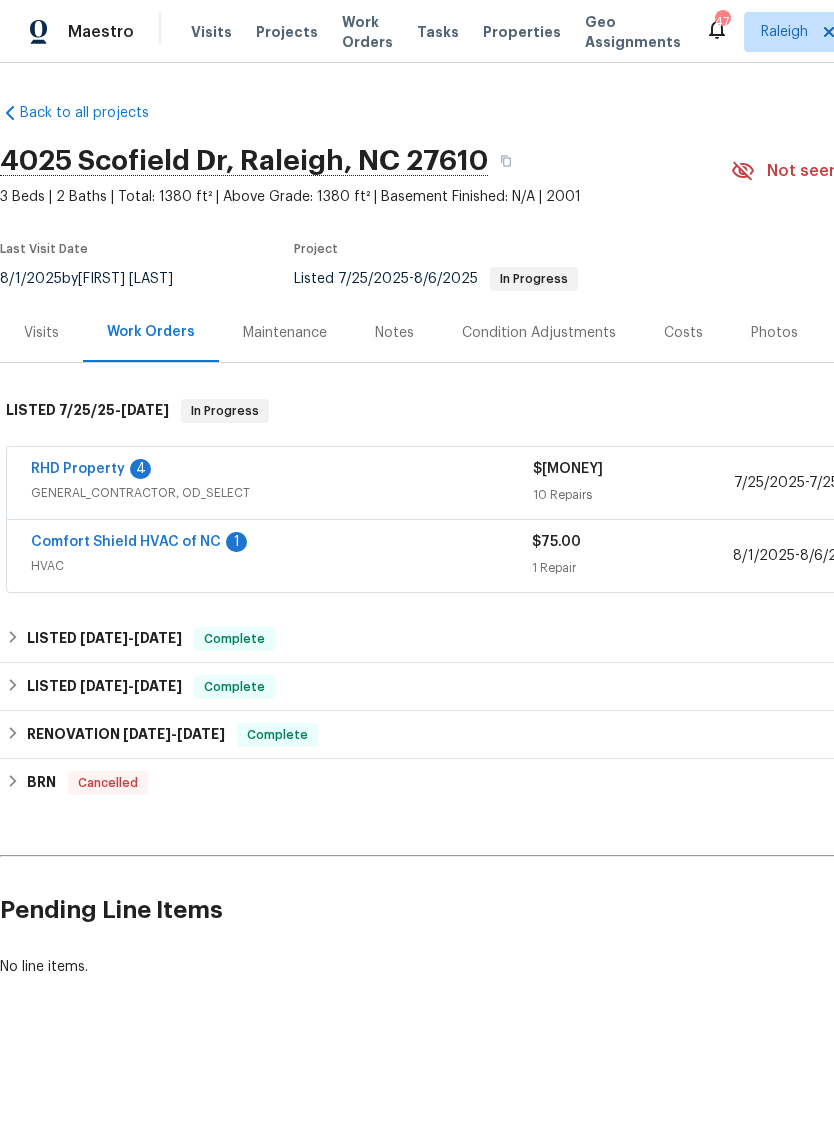 click on "HVAC" at bounding box center [281, 566] 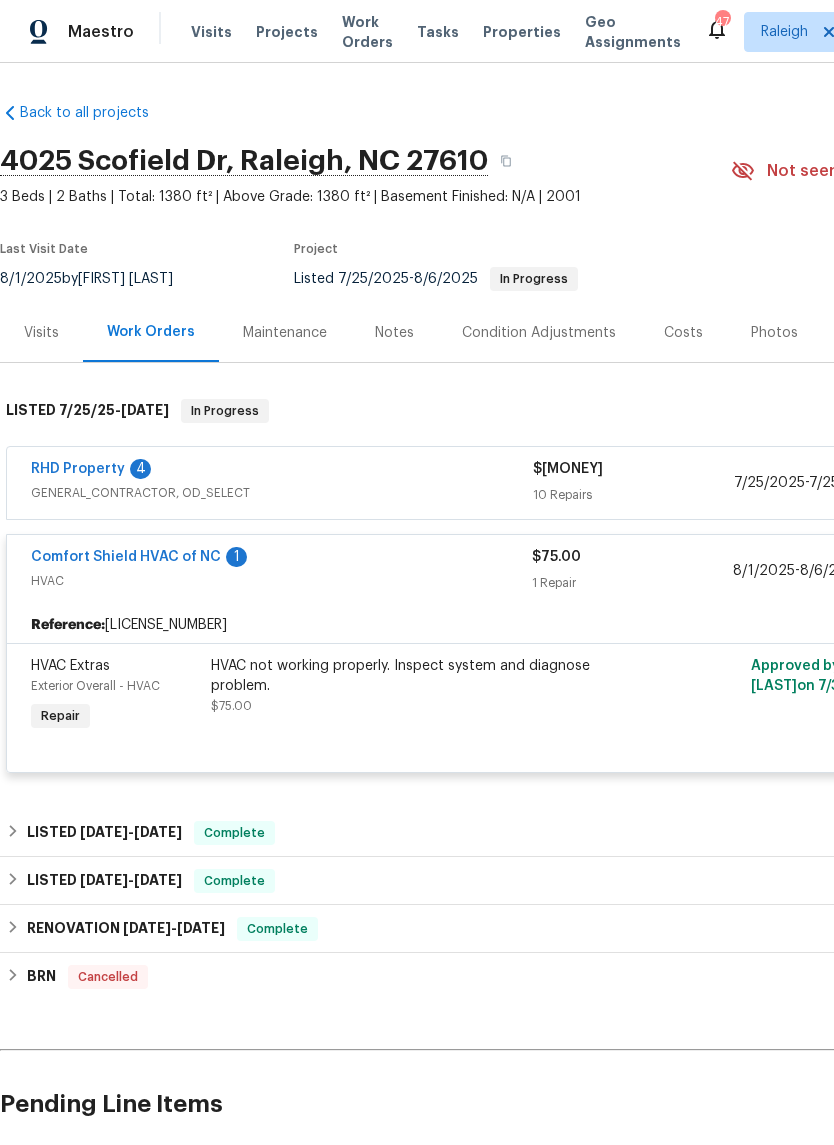 click on "Comfort Shield HVAC of NC" at bounding box center (126, 557) 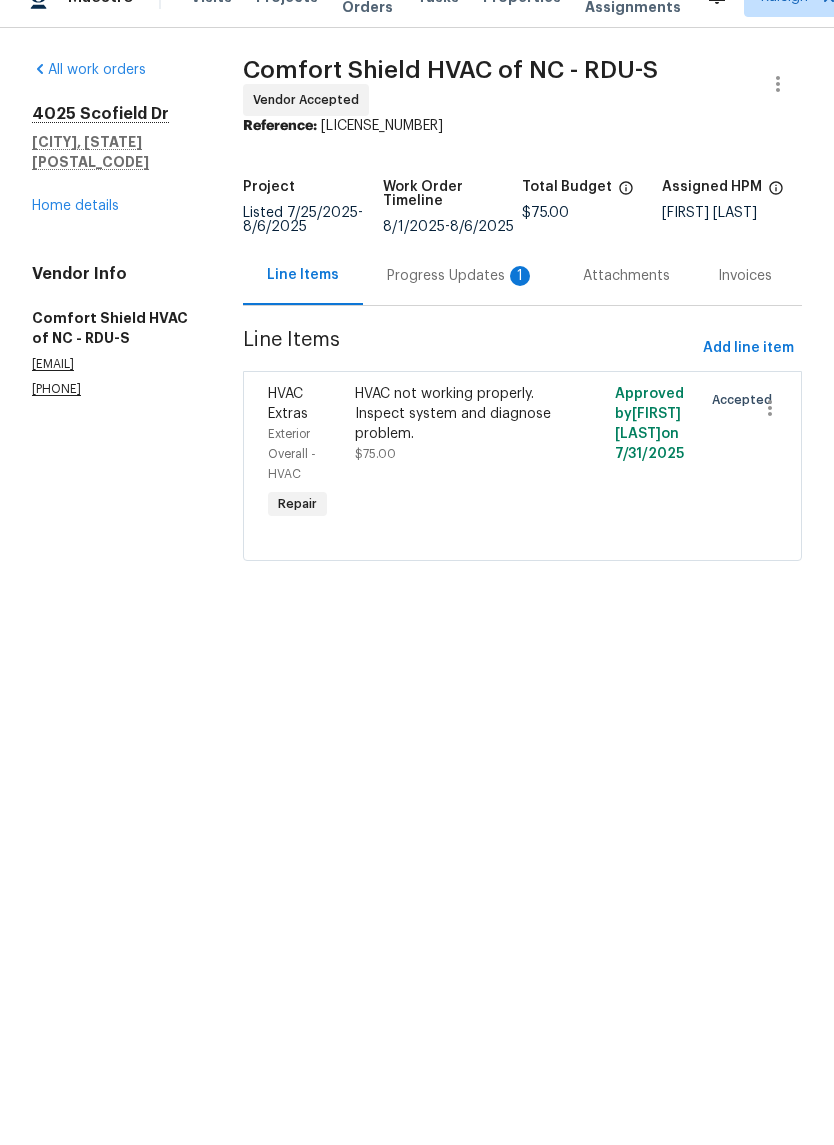 click on "All work orders 4025 Scofield Dr Raleigh, NC 27610 Home details Vendor Info Comfort Shield HVAC of NC - RDU-S service@comfortshieldhvacofnc.com (919) 588-8015 Comfort Shield HVAC of NC - RDU-S Vendor Accepted Reference:   3DRM37MNKWS60-09d05180b Project Listed   [DATE]  -  [DATE] Work Order Timeline [DATE]  -  [DATE] Total Budget $[MONEY] Assigned HPM Amanda Horton Line Items Progress Updates 1 Attachments Invoices Line Items Add line item HVAC Extras Exterior Overall - HVAC Repair HVAC not working properly. Inspect system and diagnose problem. $[MONEY] Approved by  Amanda Horton  on   [DATE] Accepted" at bounding box center (417, 357) 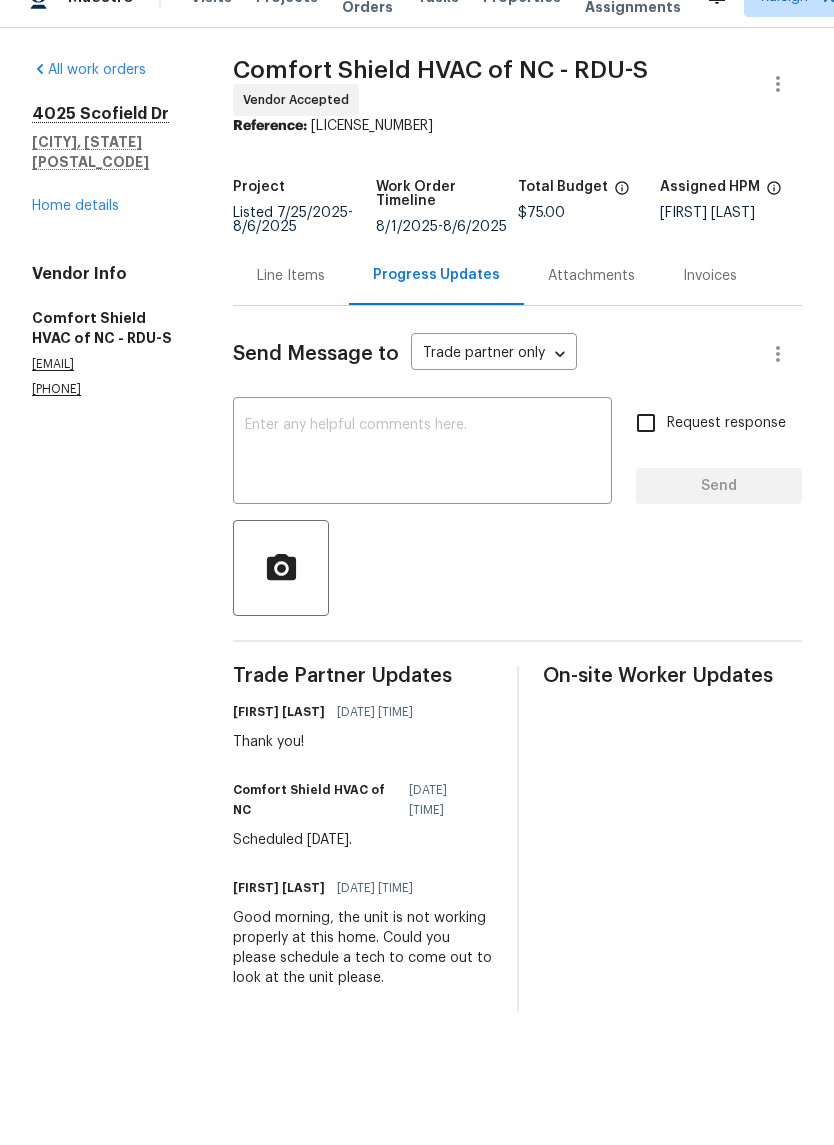 click on "Home details" at bounding box center (75, 241) 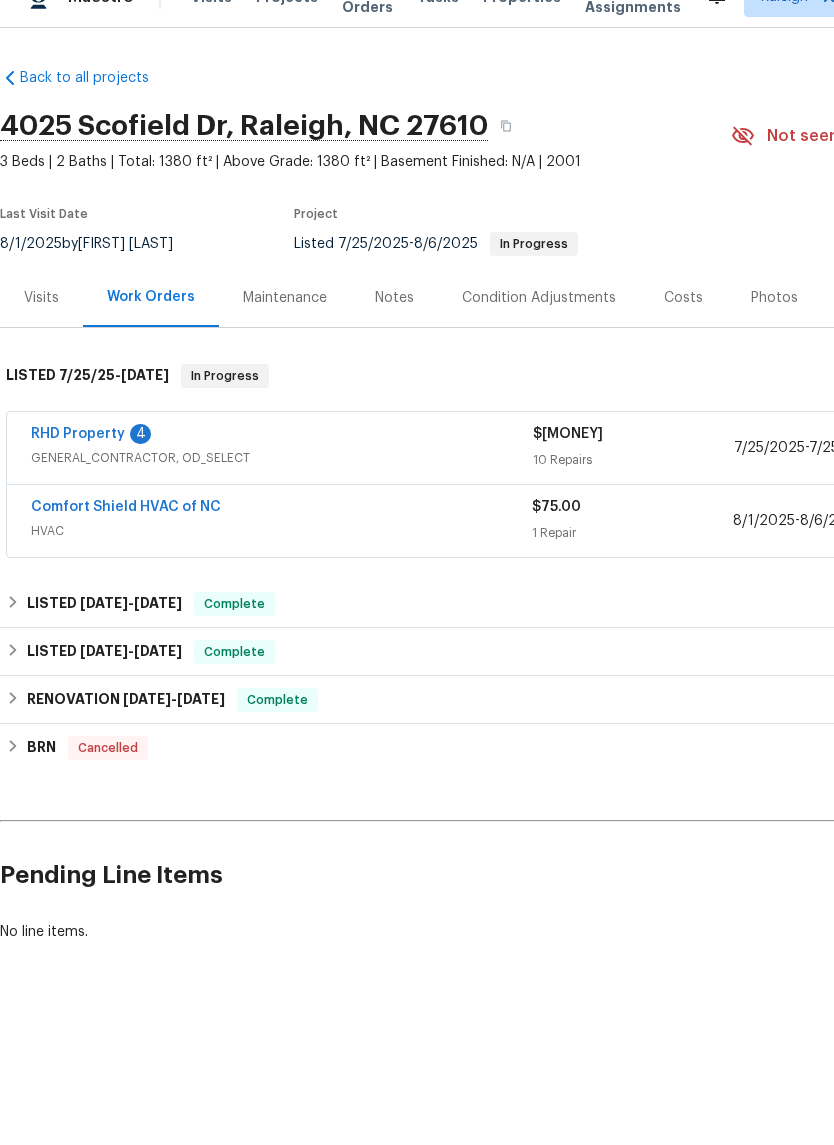 click on "RHD Property" at bounding box center (78, 469) 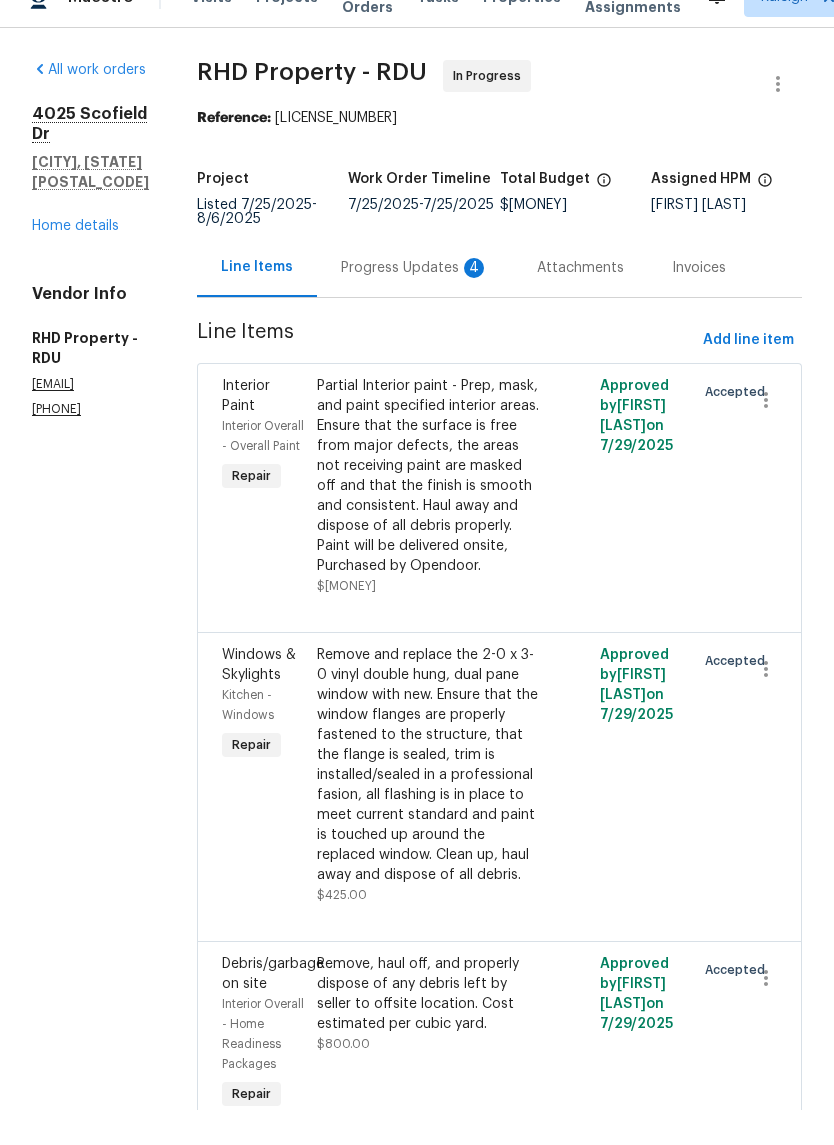 click on "Progress Updates 4" at bounding box center [415, 303] 